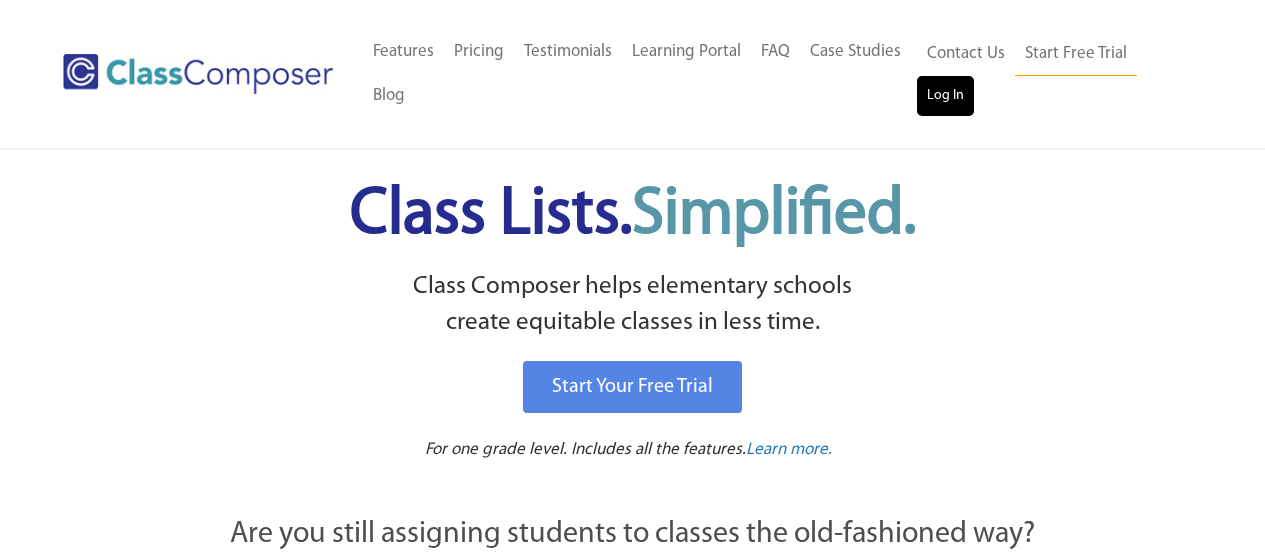 scroll, scrollTop: 0, scrollLeft: 0, axis: both 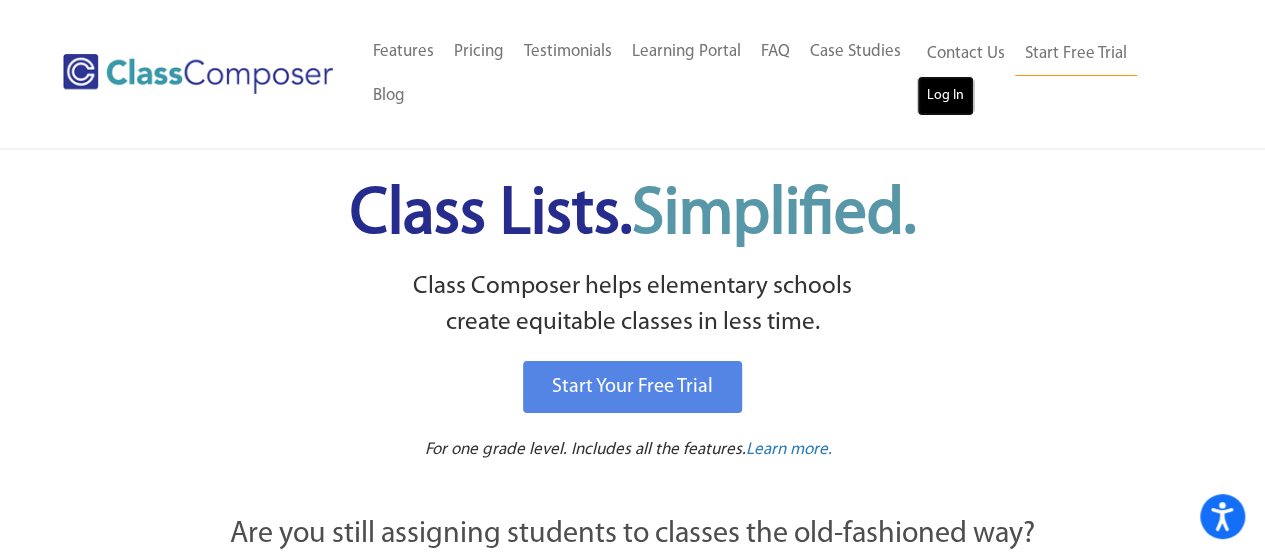 click on "Log In" at bounding box center [945, 96] 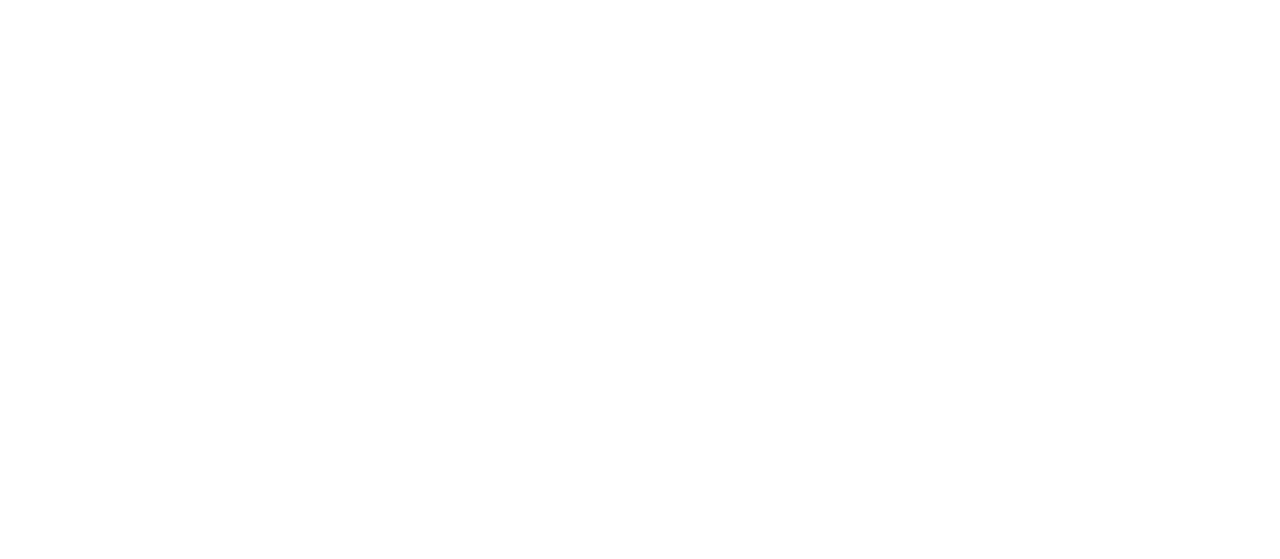 scroll, scrollTop: 0, scrollLeft: 0, axis: both 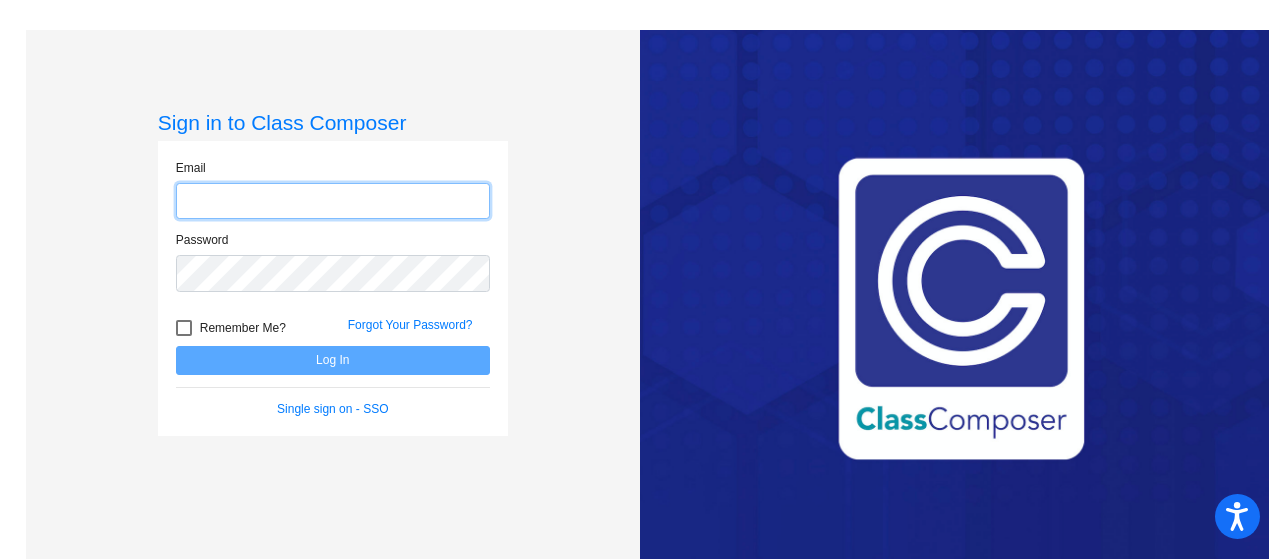 click 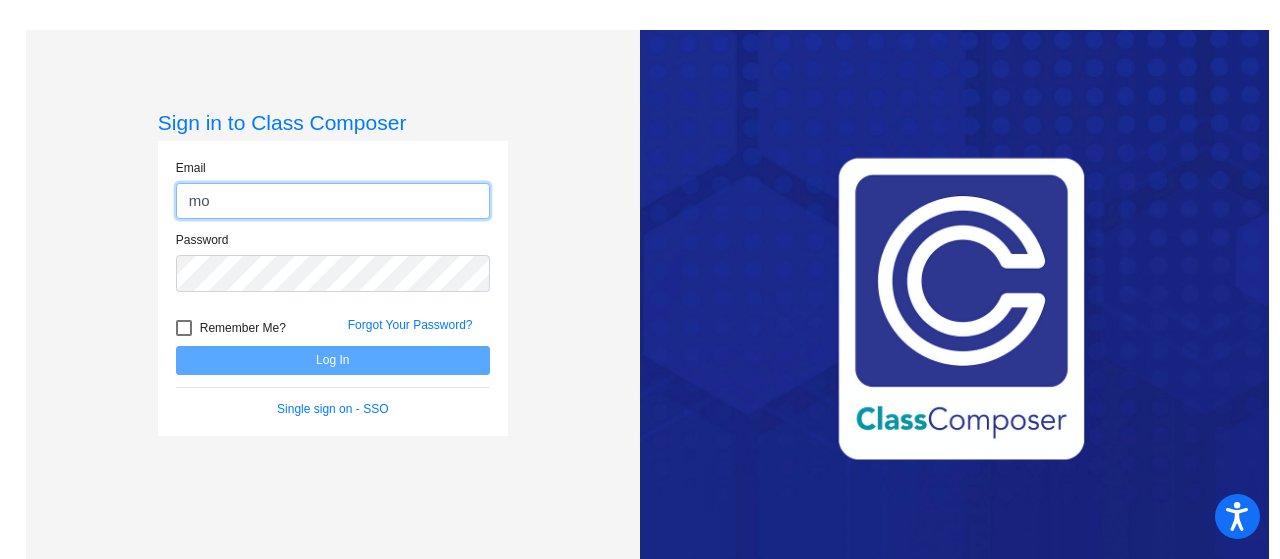 type on "m" 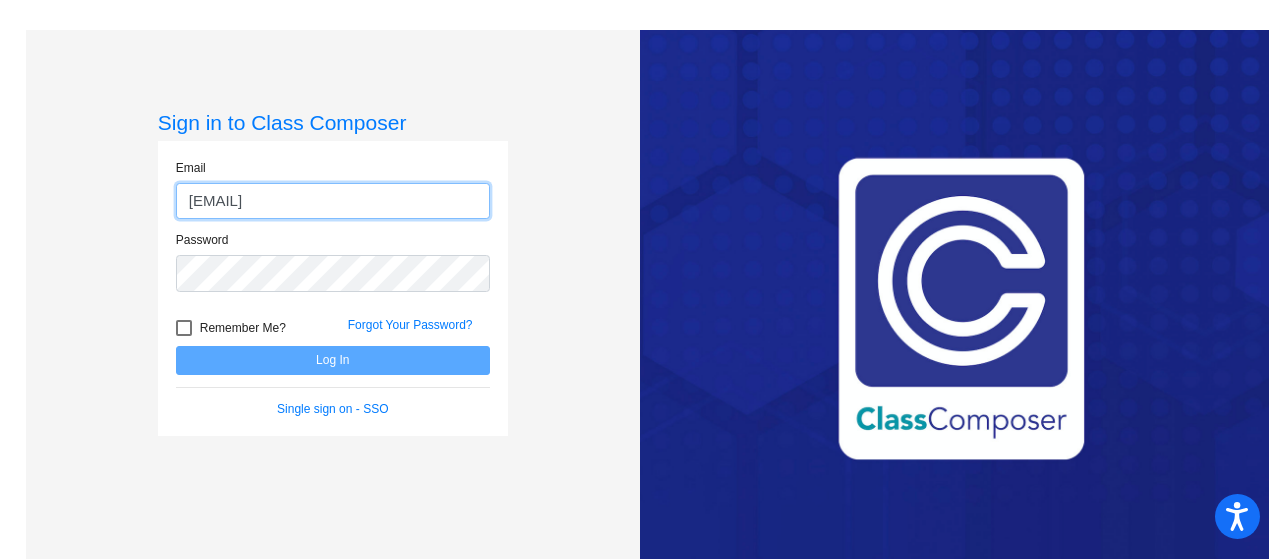 type on "[EMAIL]" 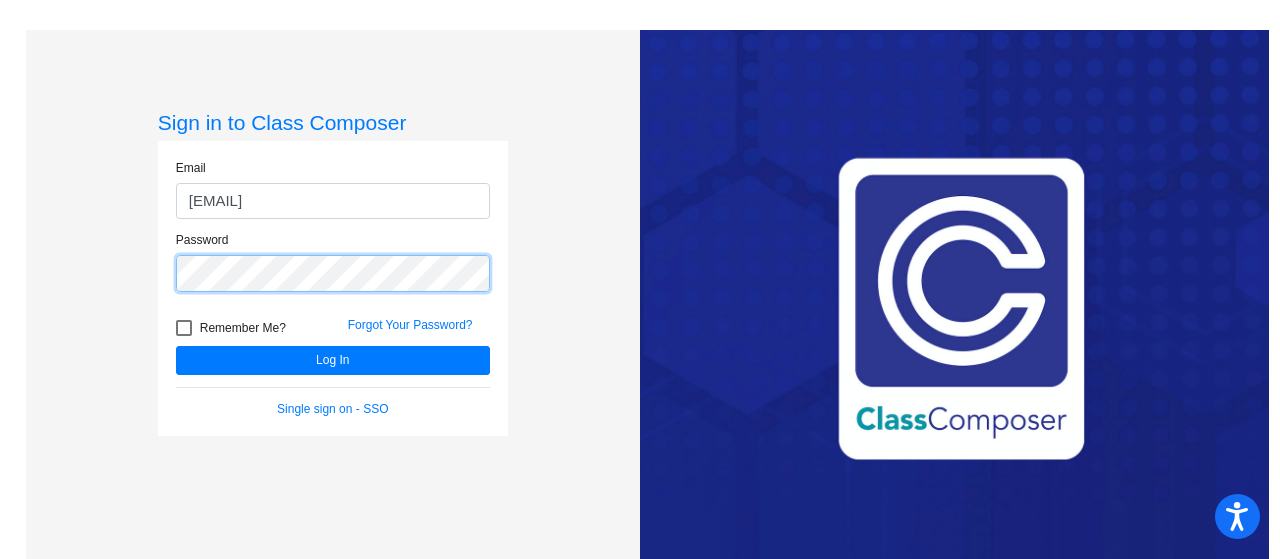 click on "Log In" 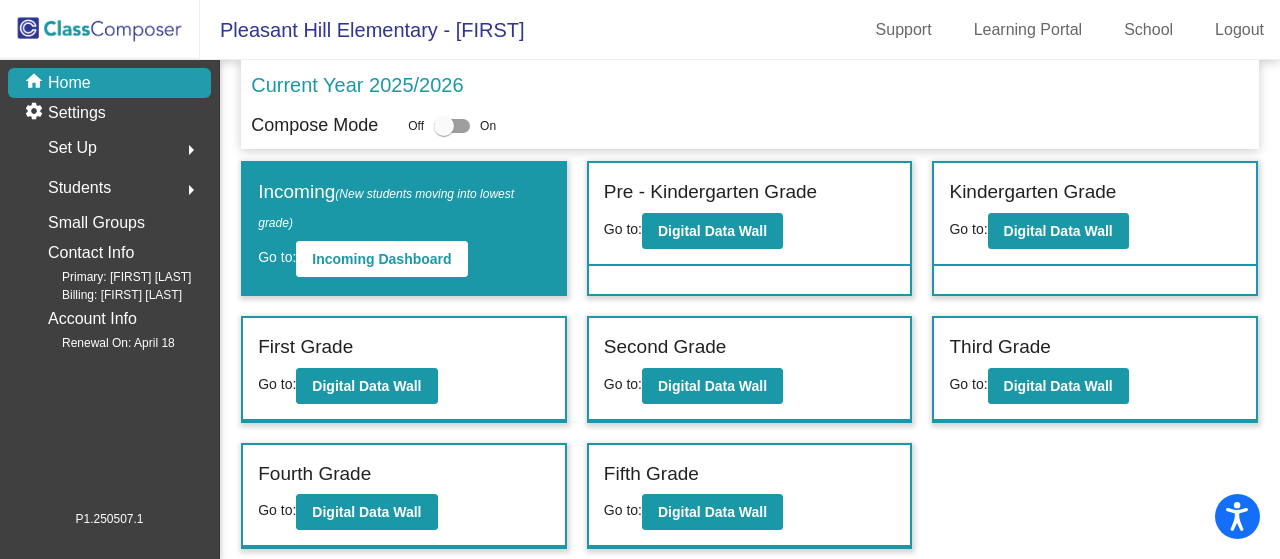 click on "Third Grade" 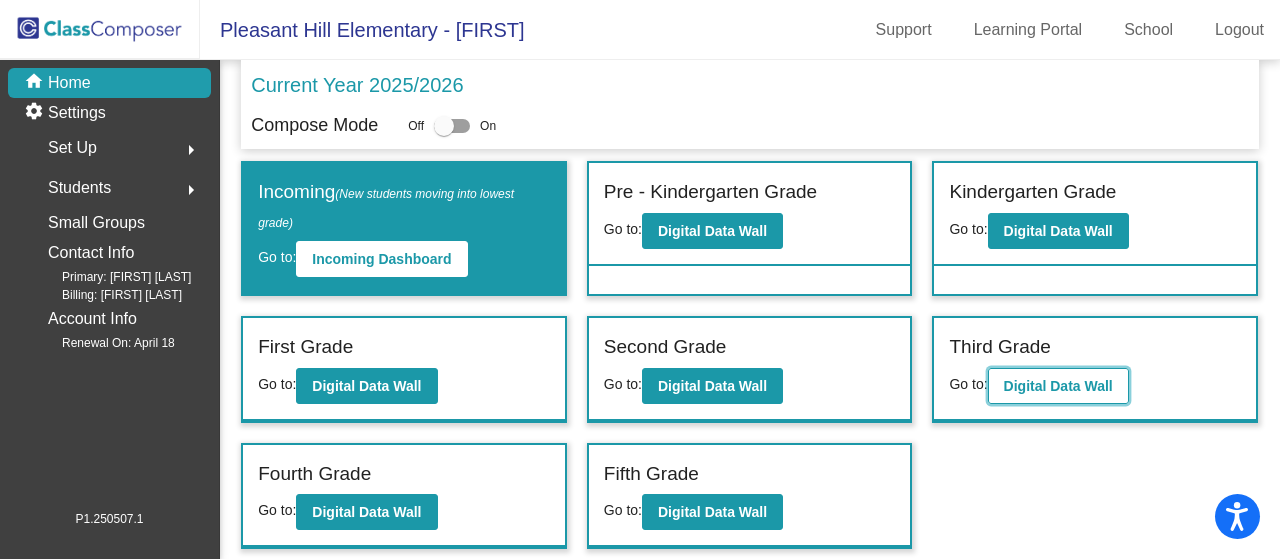 click on "Digital Data Wall" 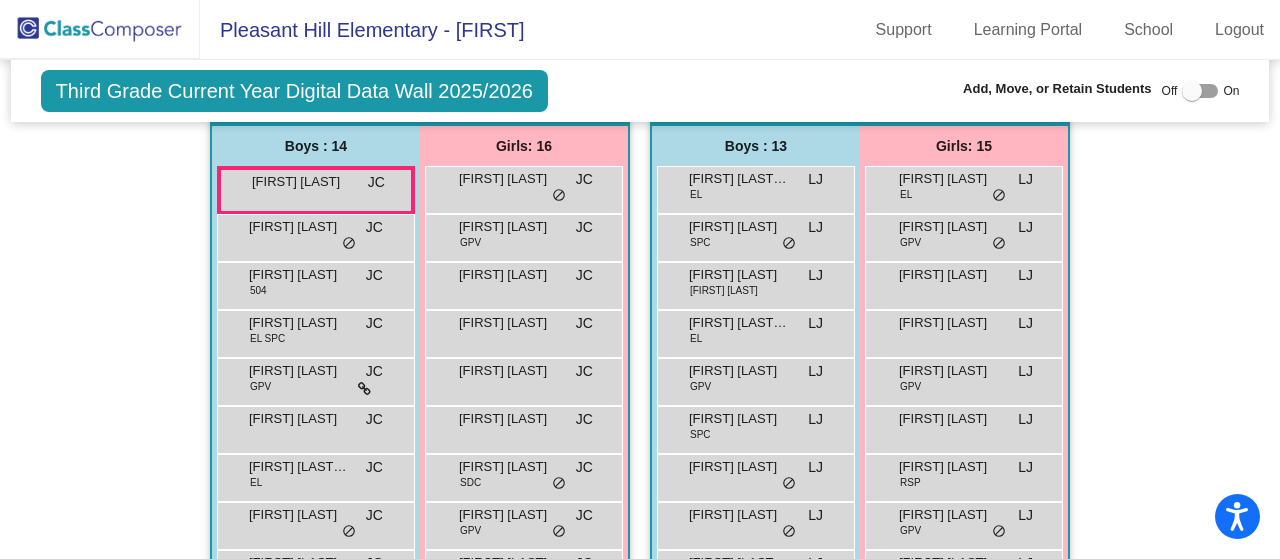 scroll, scrollTop: 439, scrollLeft: 0, axis: vertical 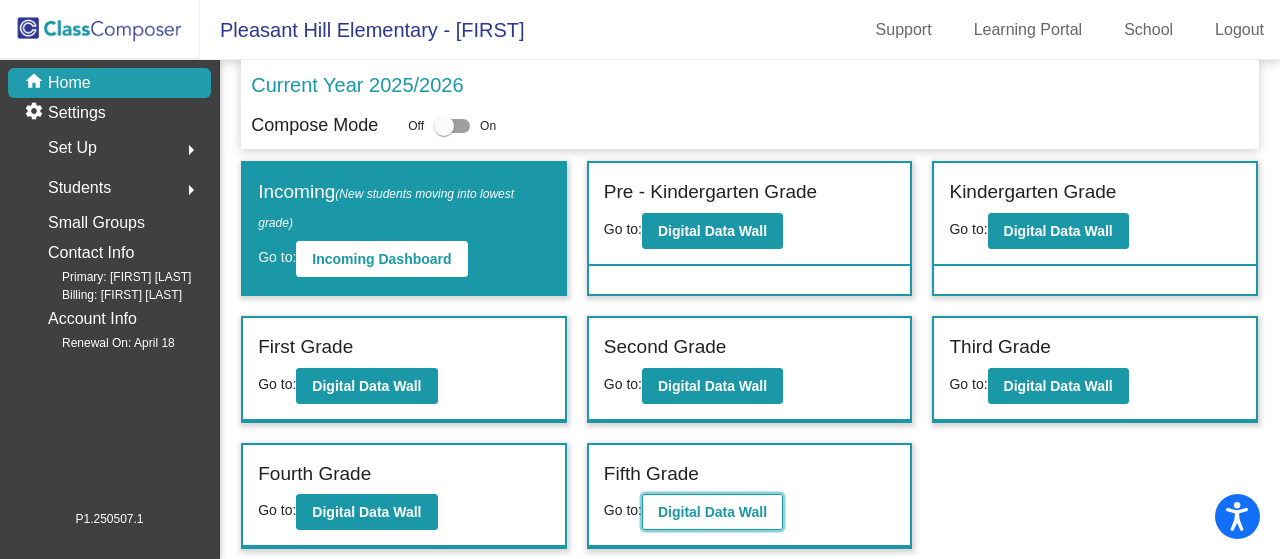 click on "Digital Data Wall" 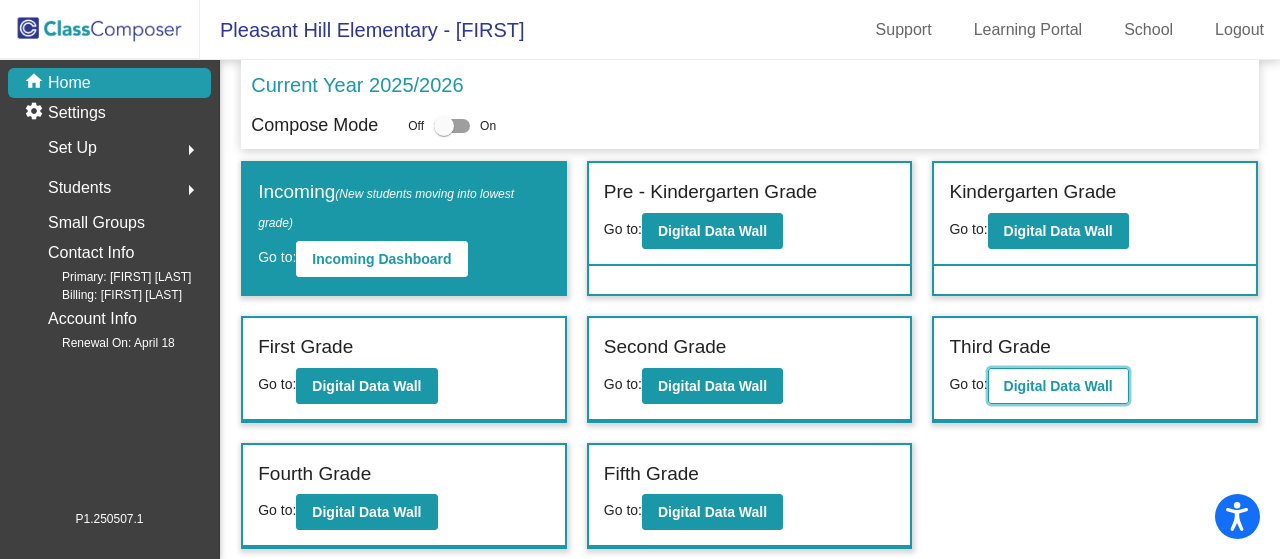click on "Digital Data Wall" 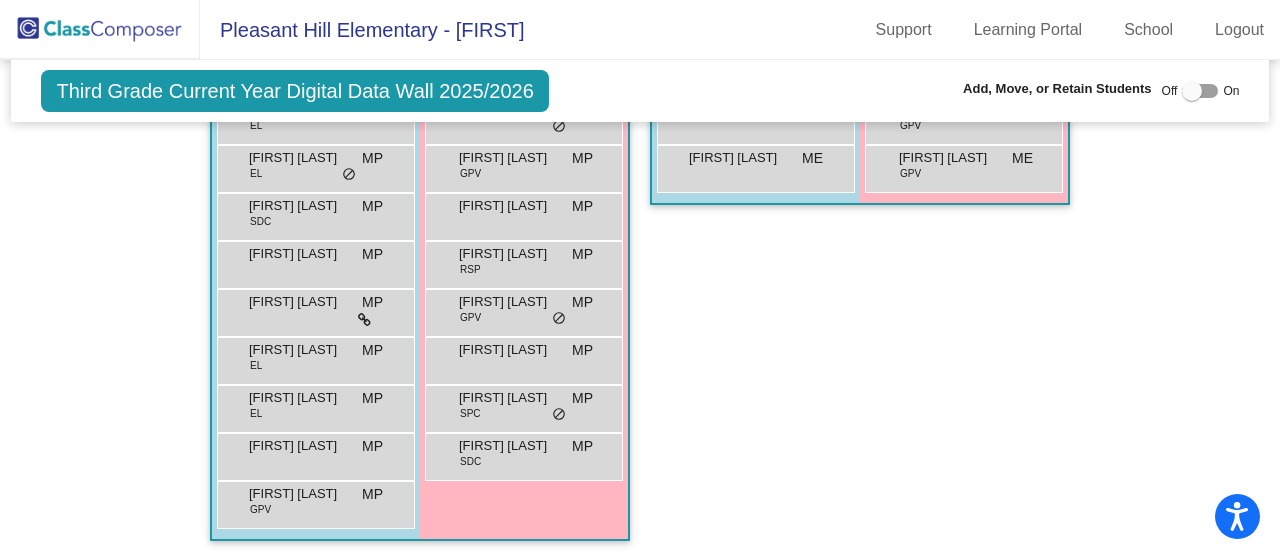 scroll, scrollTop: 1683, scrollLeft: 0, axis: vertical 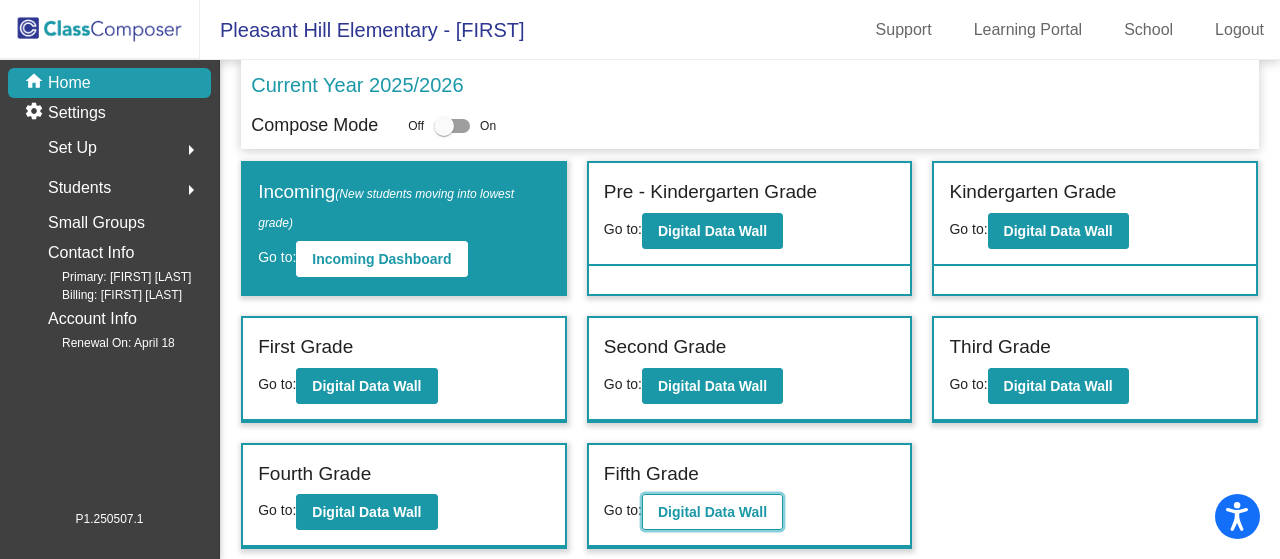 click on "Digital Data Wall" 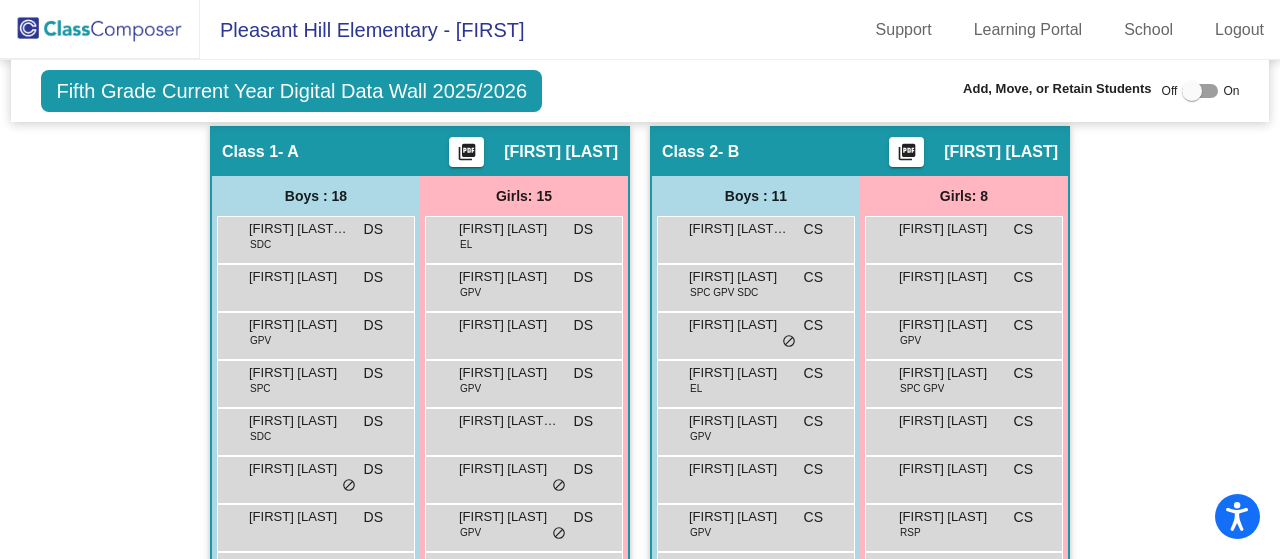 scroll, scrollTop: 386, scrollLeft: 0, axis: vertical 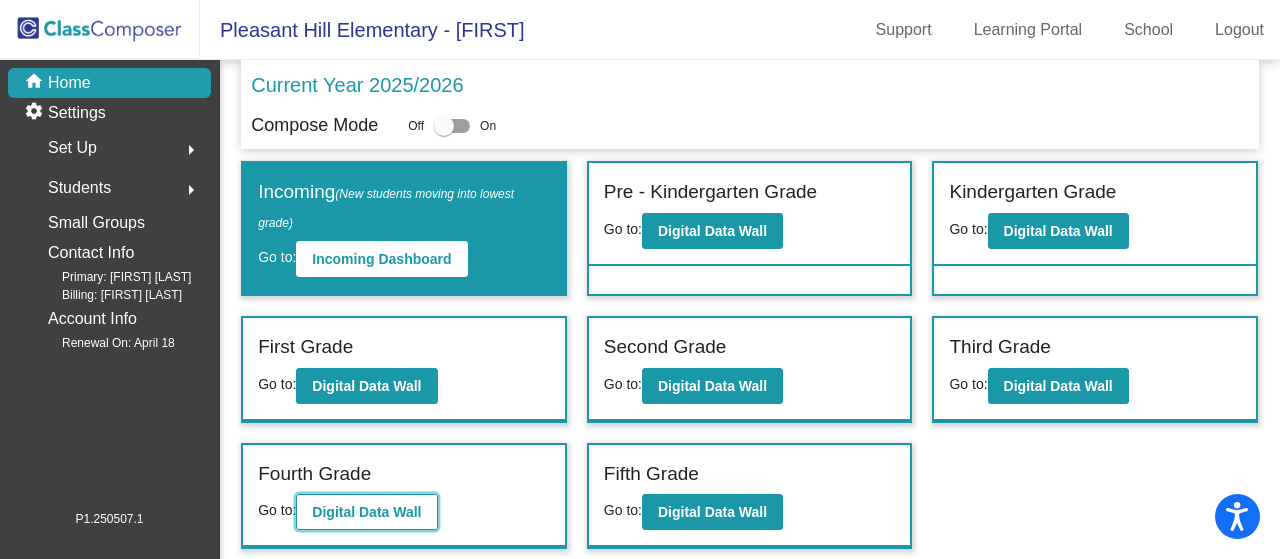 click on "Digital Data Wall" 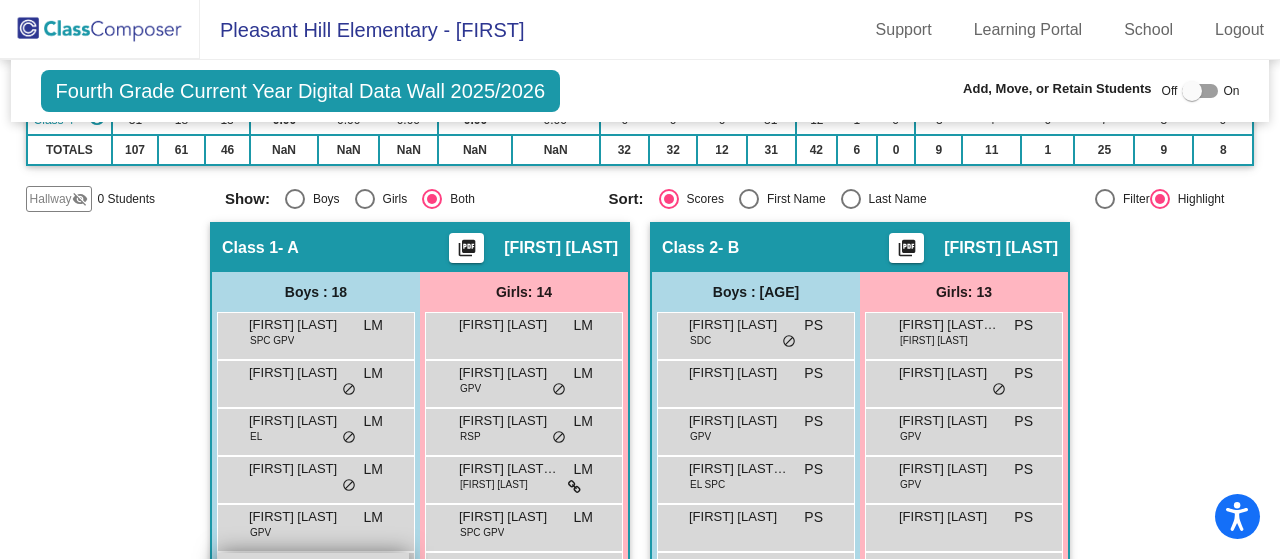scroll, scrollTop: 290, scrollLeft: 0, axis: vertical 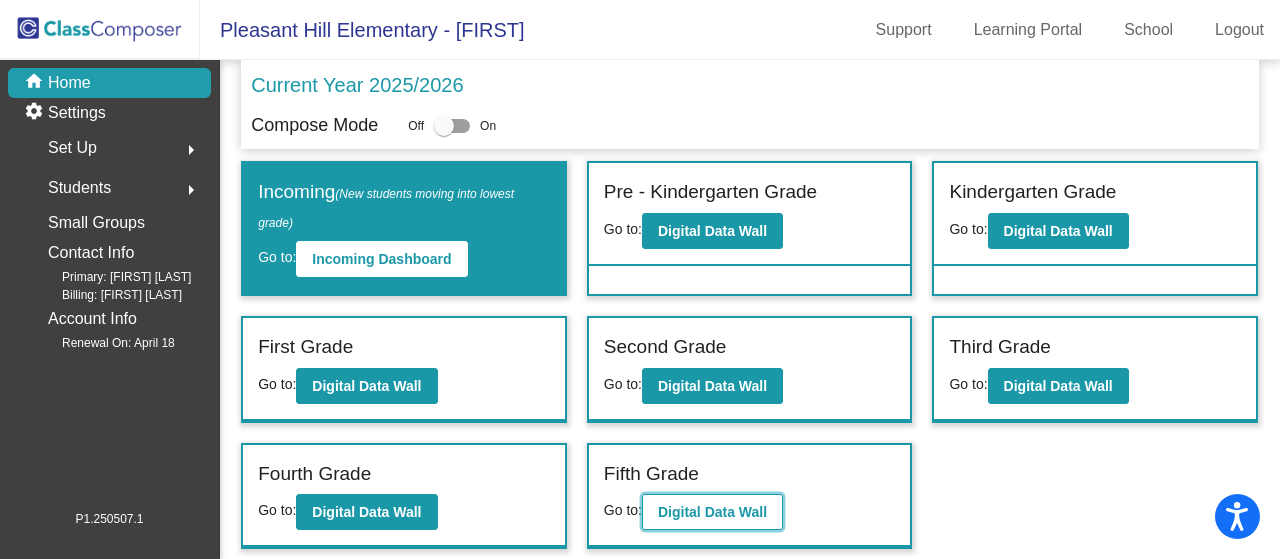click on "Digital Data Wall" 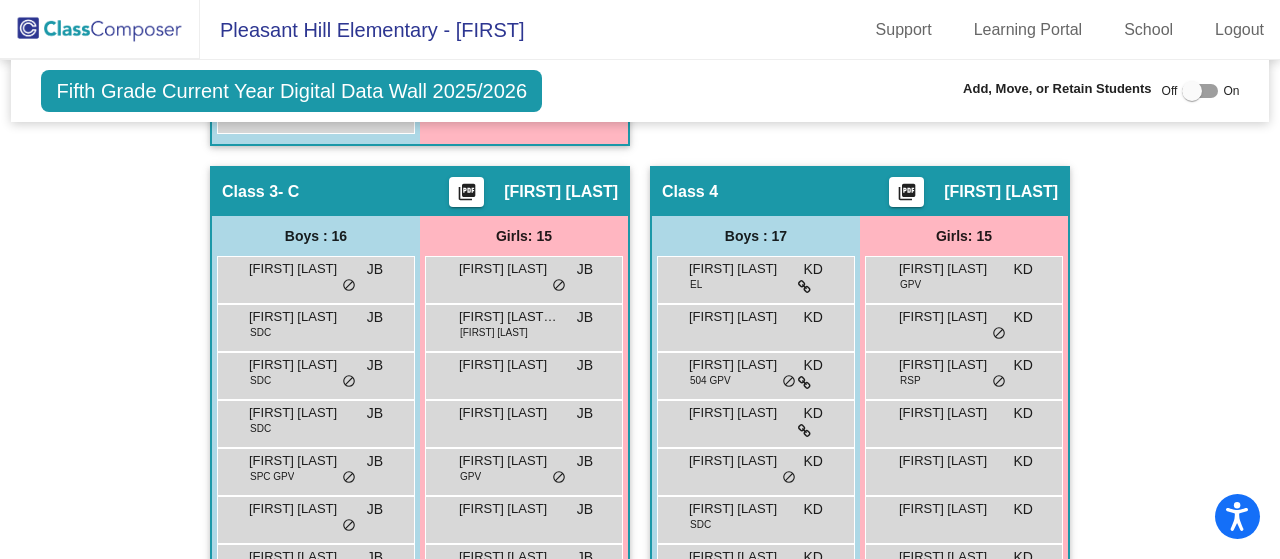 scroll, scrollTop: 1334, scrollLeft: 0, axis: vertical 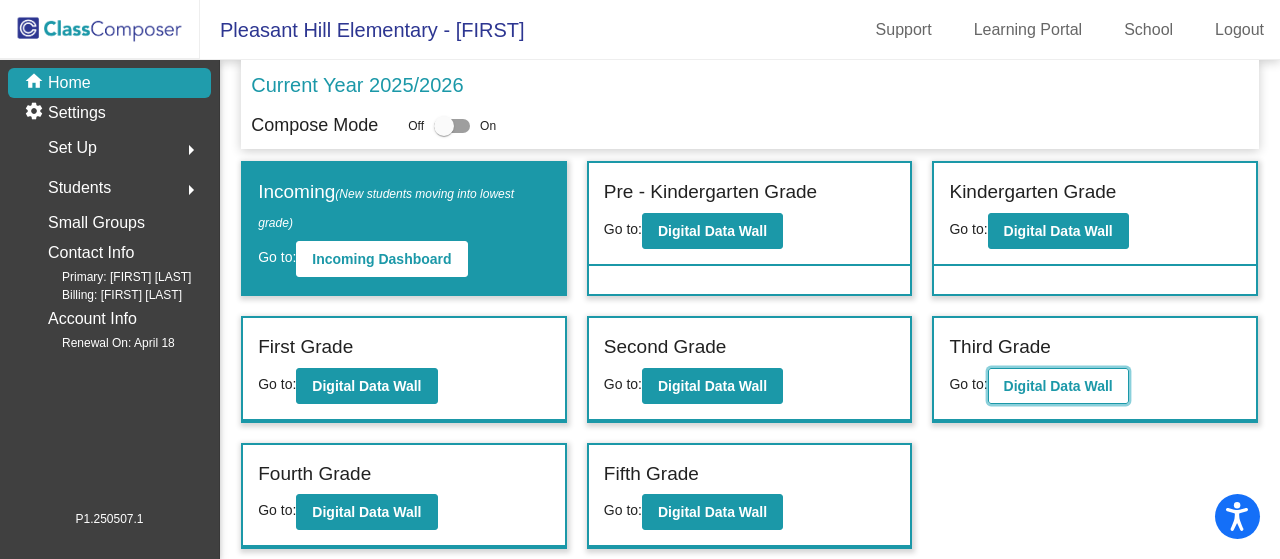 click on "Digital Data Wall" 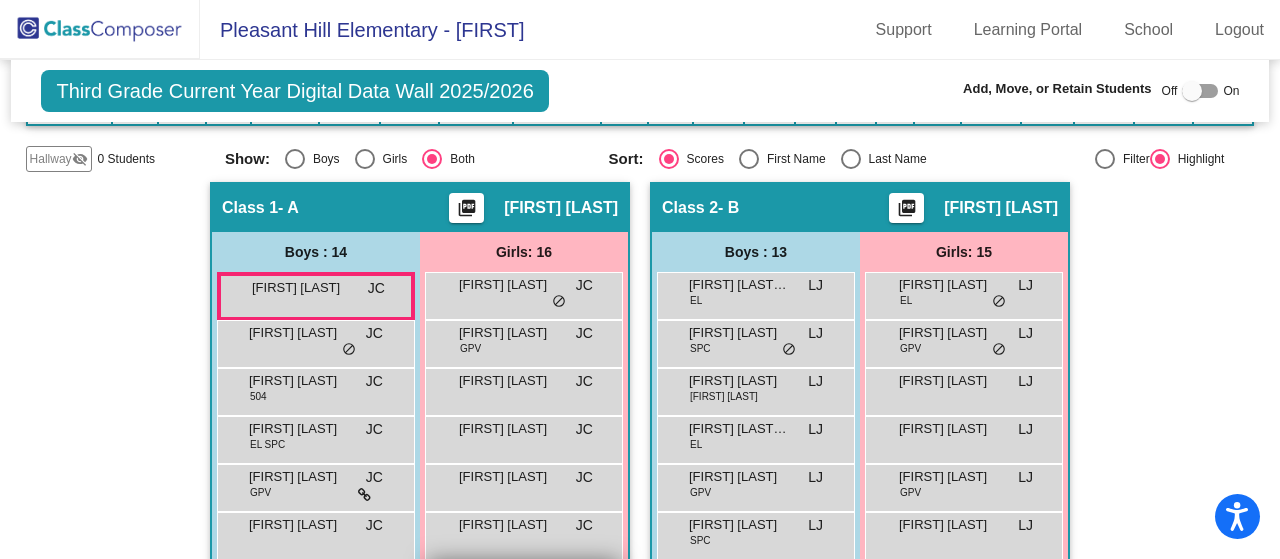scroll, scrollTop: 327, scrollLeft: 0, axis: vertical 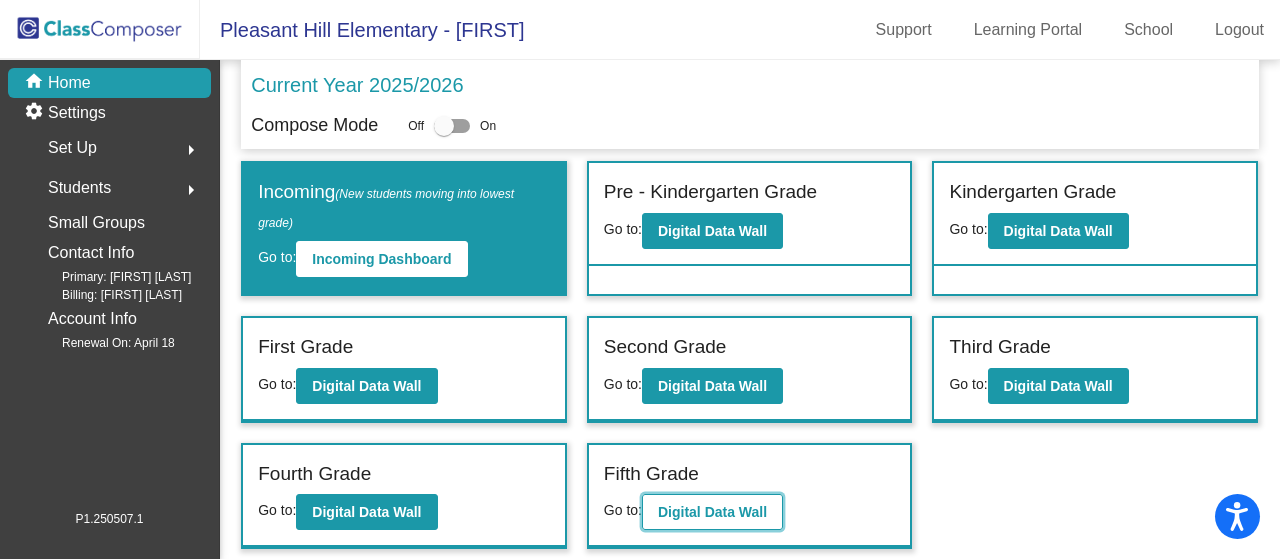 click on "Digital Data Wall" 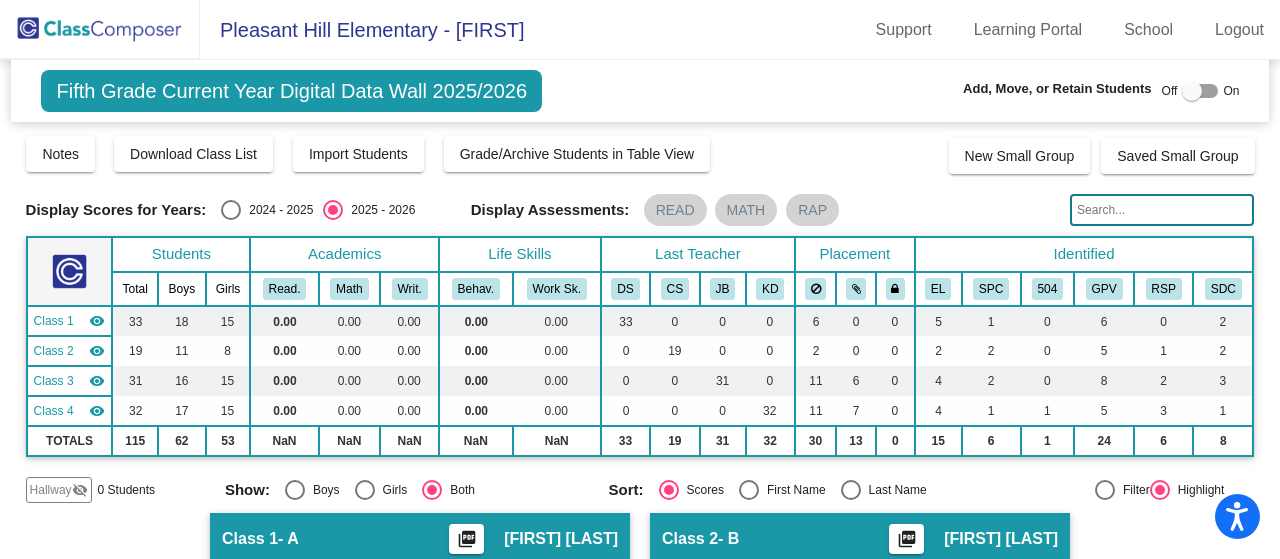 scroll, scrollTop: 311, scrollLeft: 0, axis: vertical 